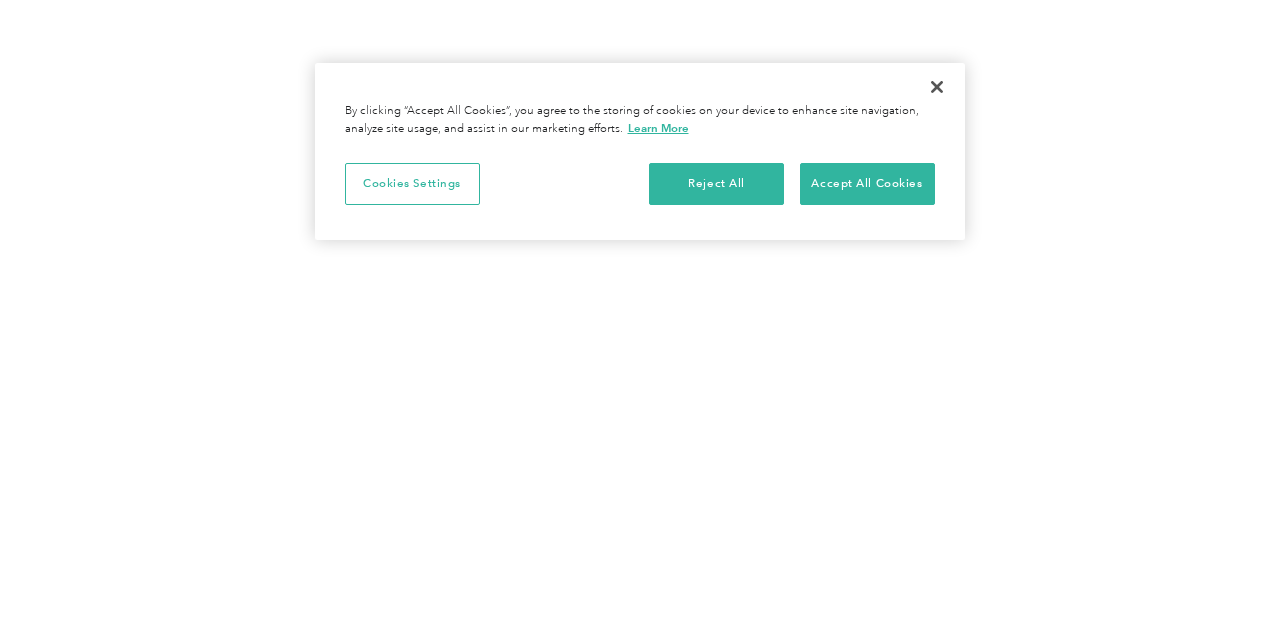 scroll, scrollTop: 0, scrollLeft: 0, axis: both 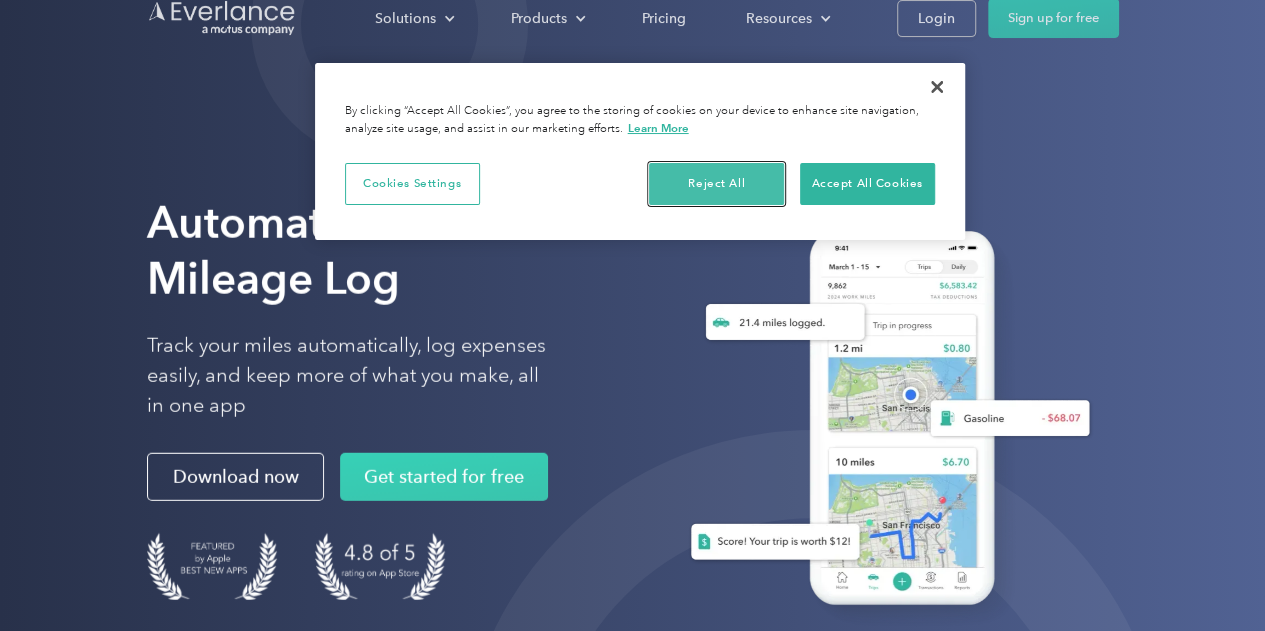 click on "Reject All" at bounding box center (716, 184) 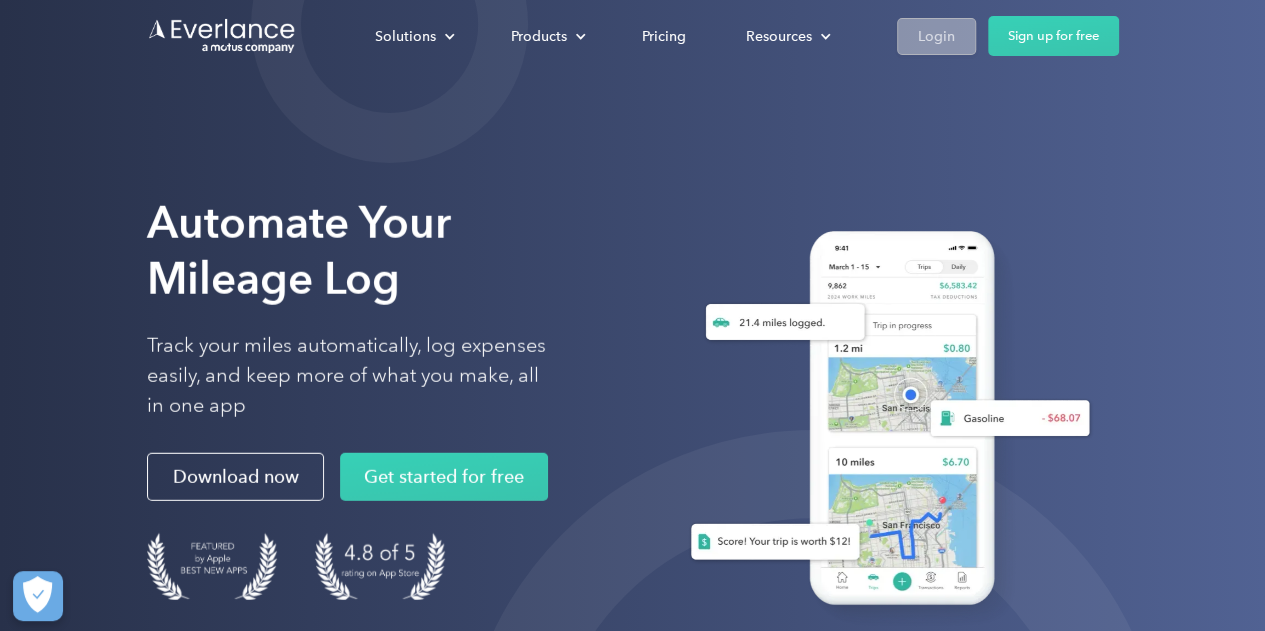 click on "Login" at bounding box center (936, 36) 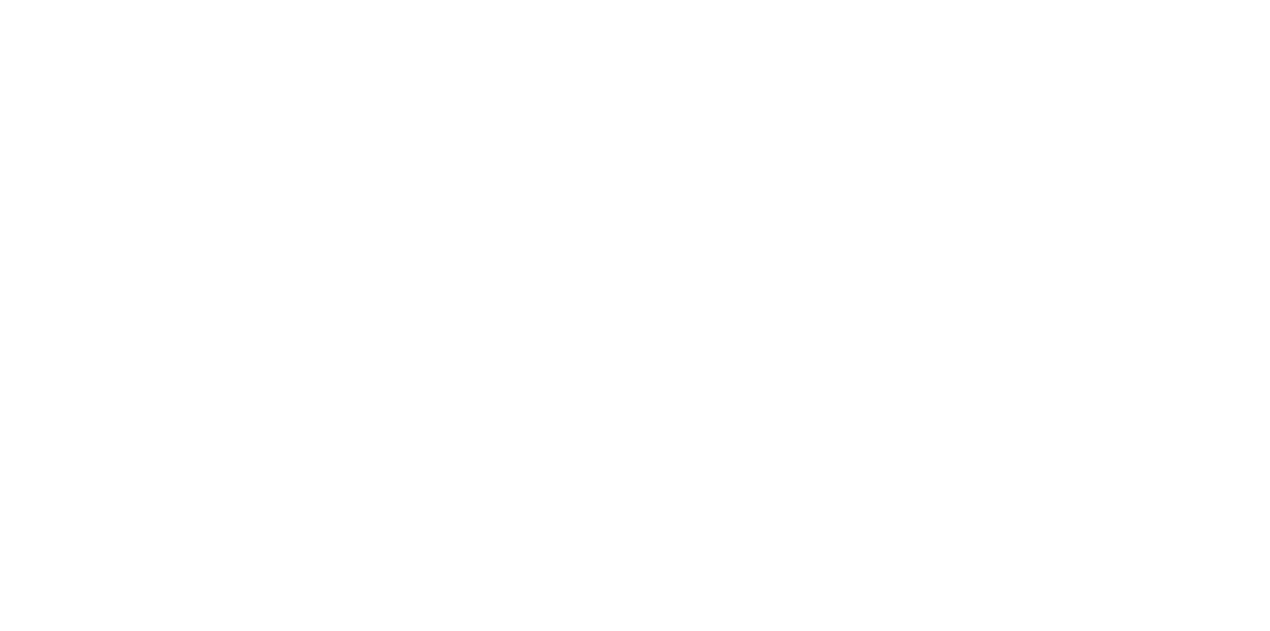 scroll, scrollTop: 0, scrollLeft: 0, axis: both 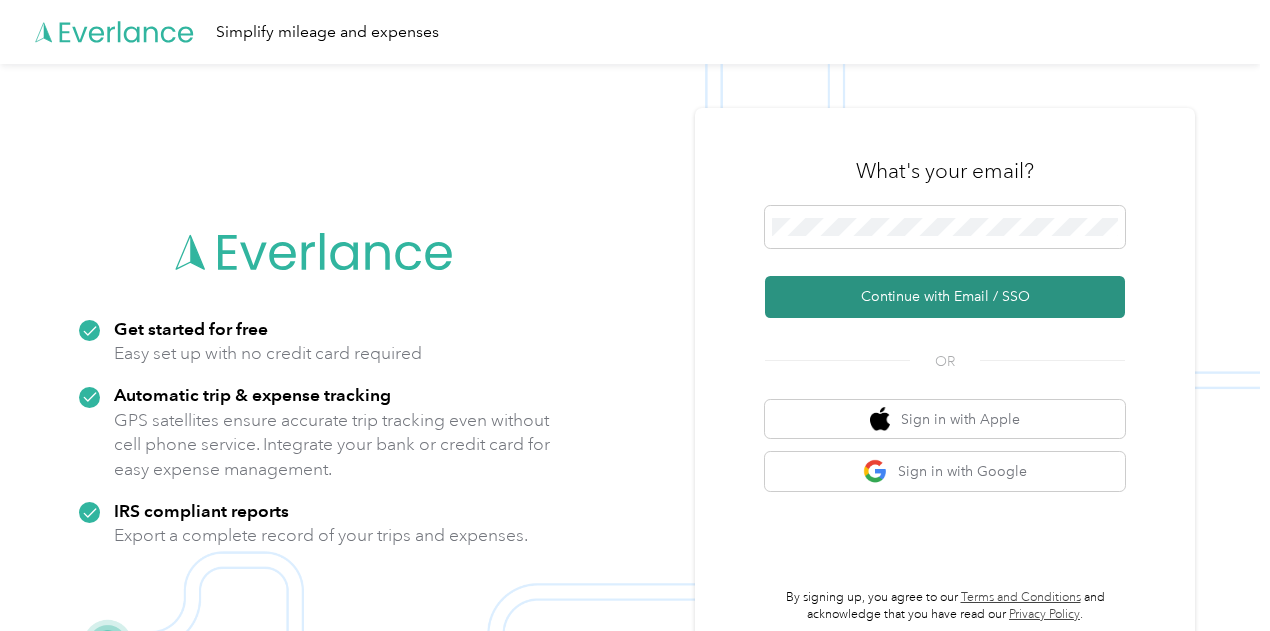 click on "Continue with Email / SSO" at bounding box center (945, 297) 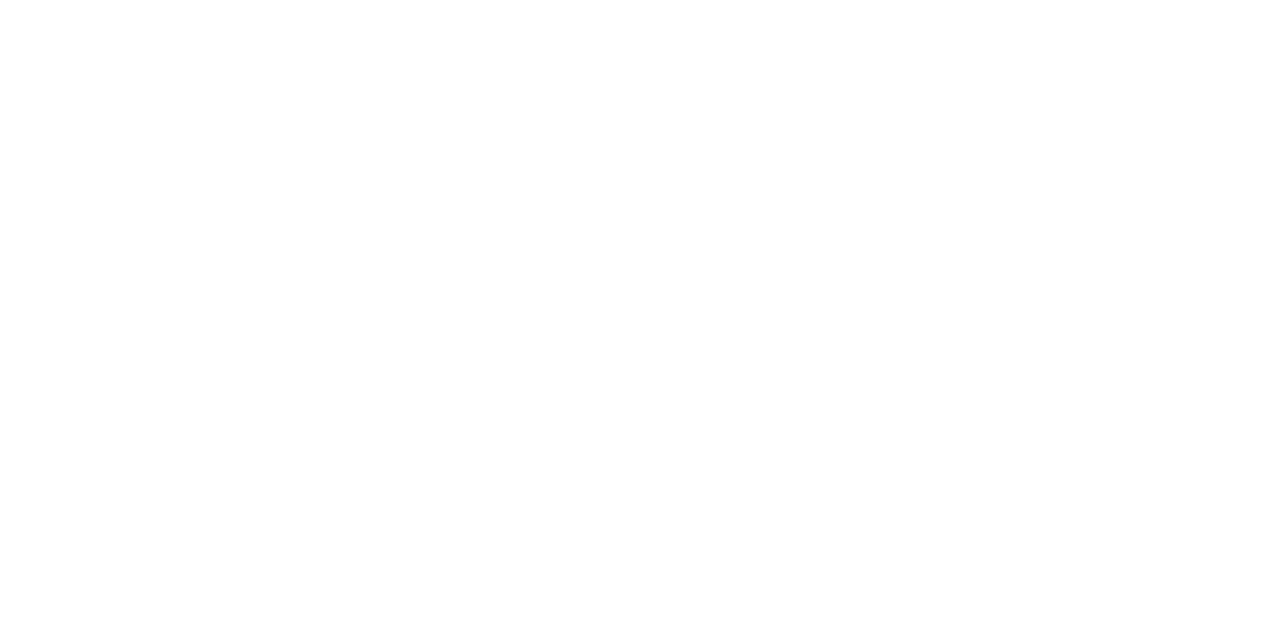 scroll, scrollTop: 0, scrollLeft: 0, axis: both 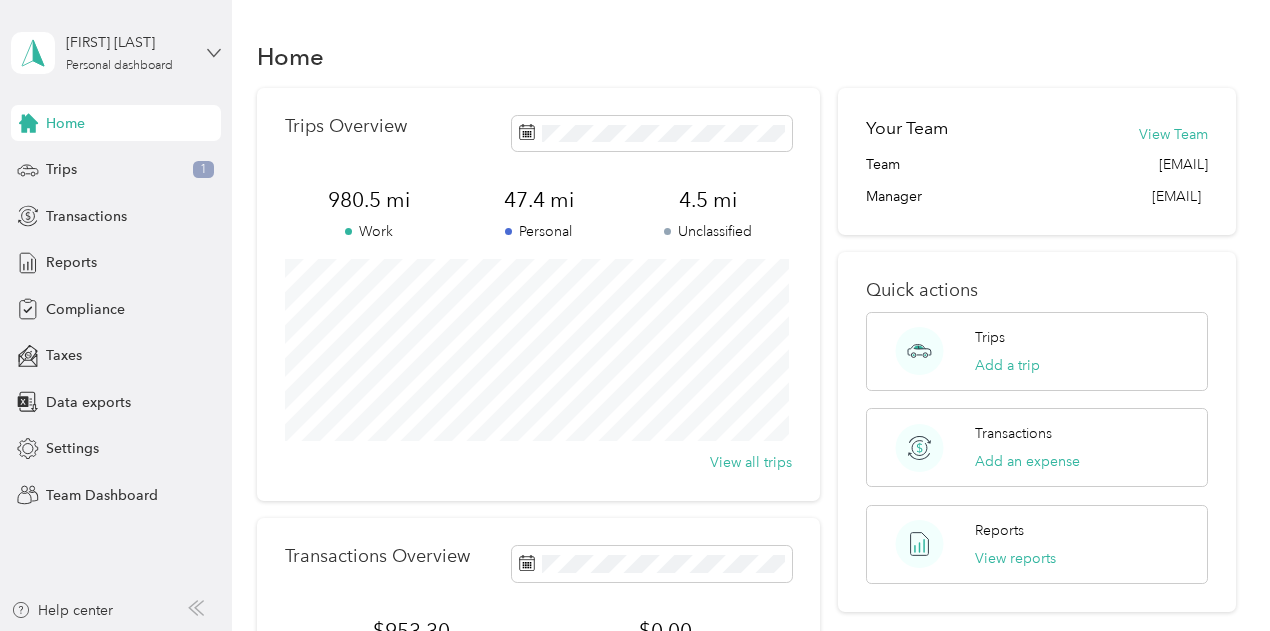 click 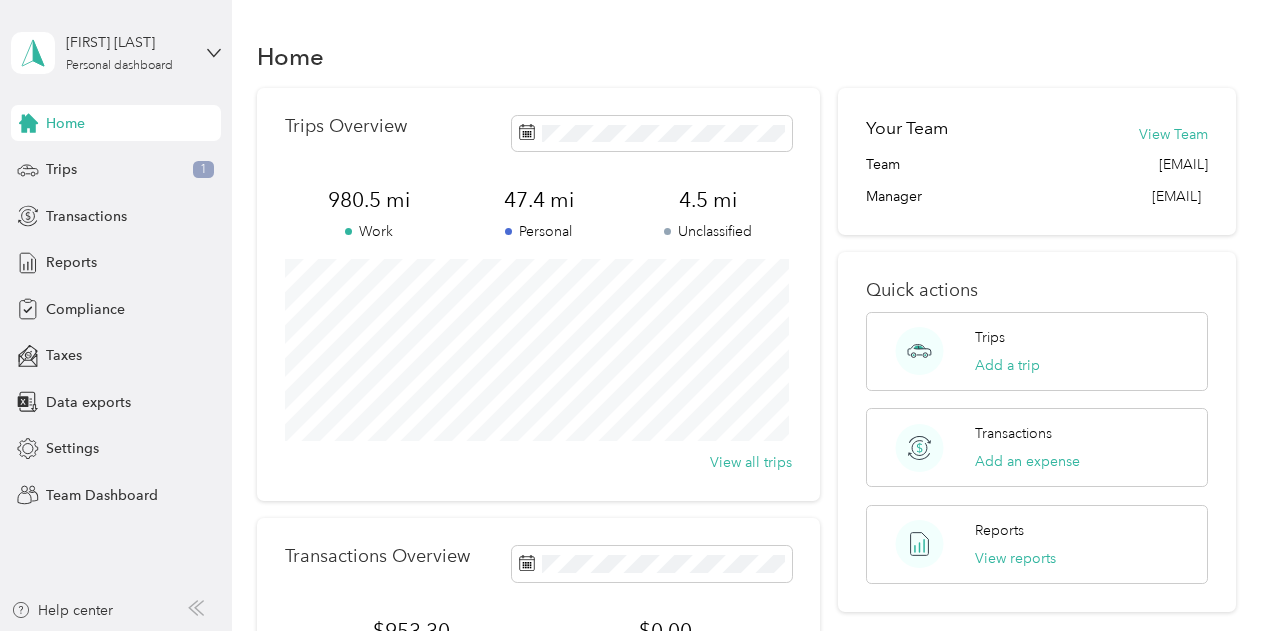 click on "Team dashboard" at bounding box center [163, 164] 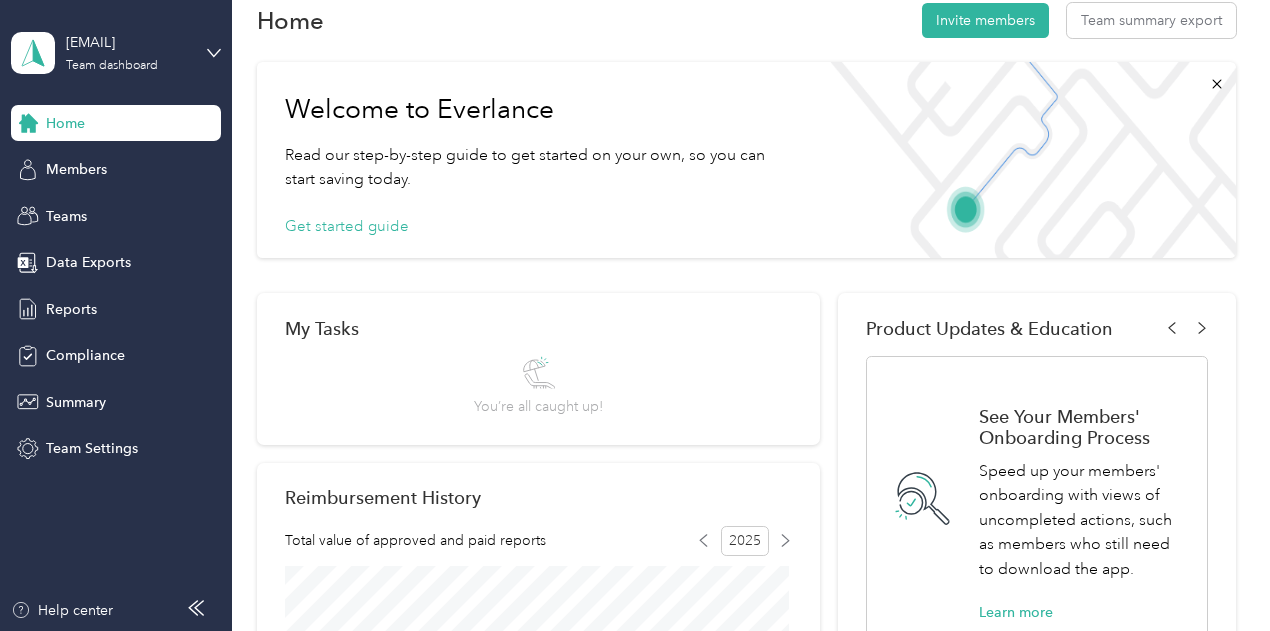 scroll, scrollTop: 29, scrollLeft: 0, axis: vertical 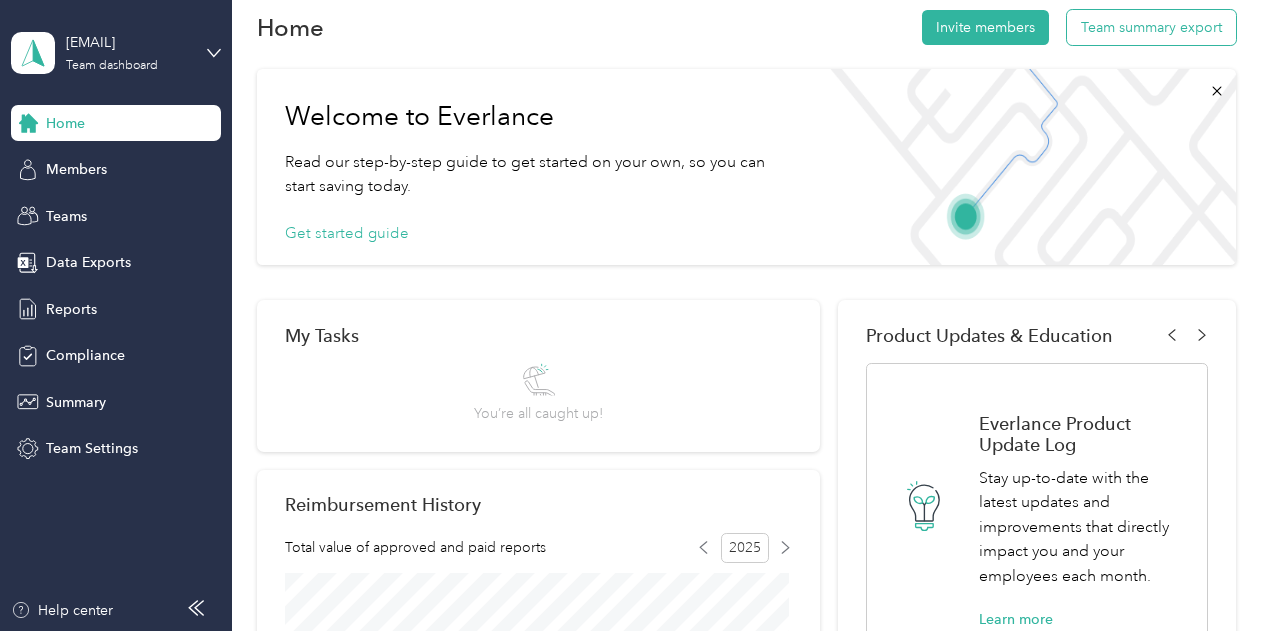 click on "Team summary export" at bounding box center [1151, 27] 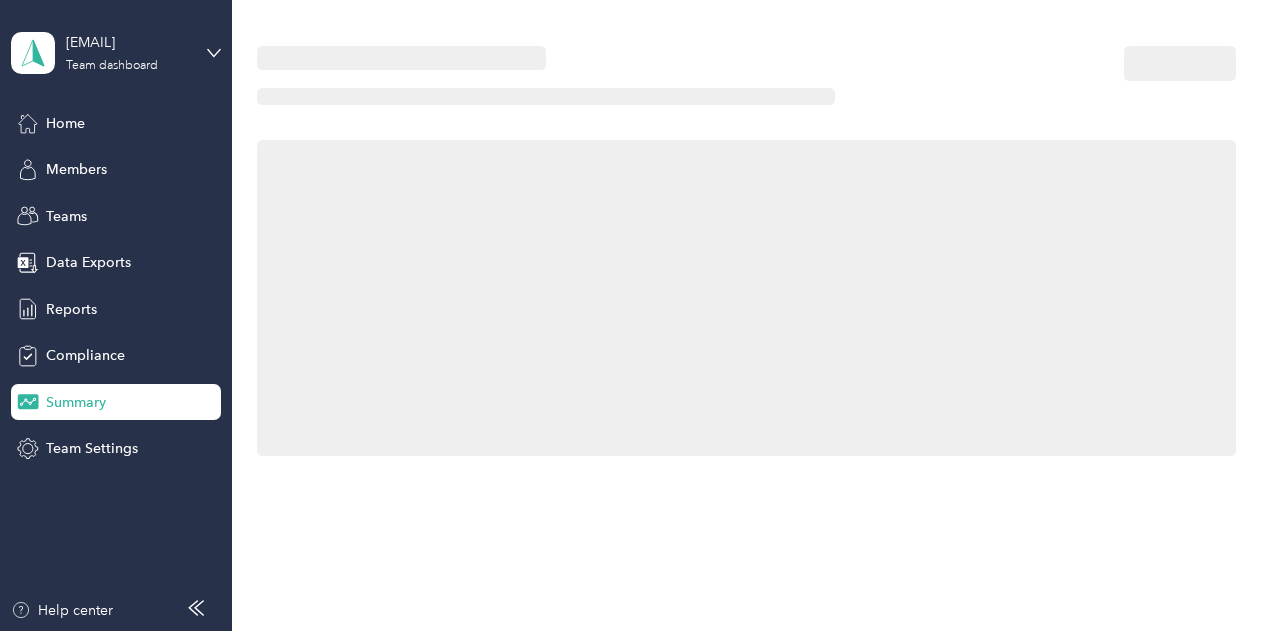 scroll, scrollTop: 0, scrollLeft: 0, axis: both 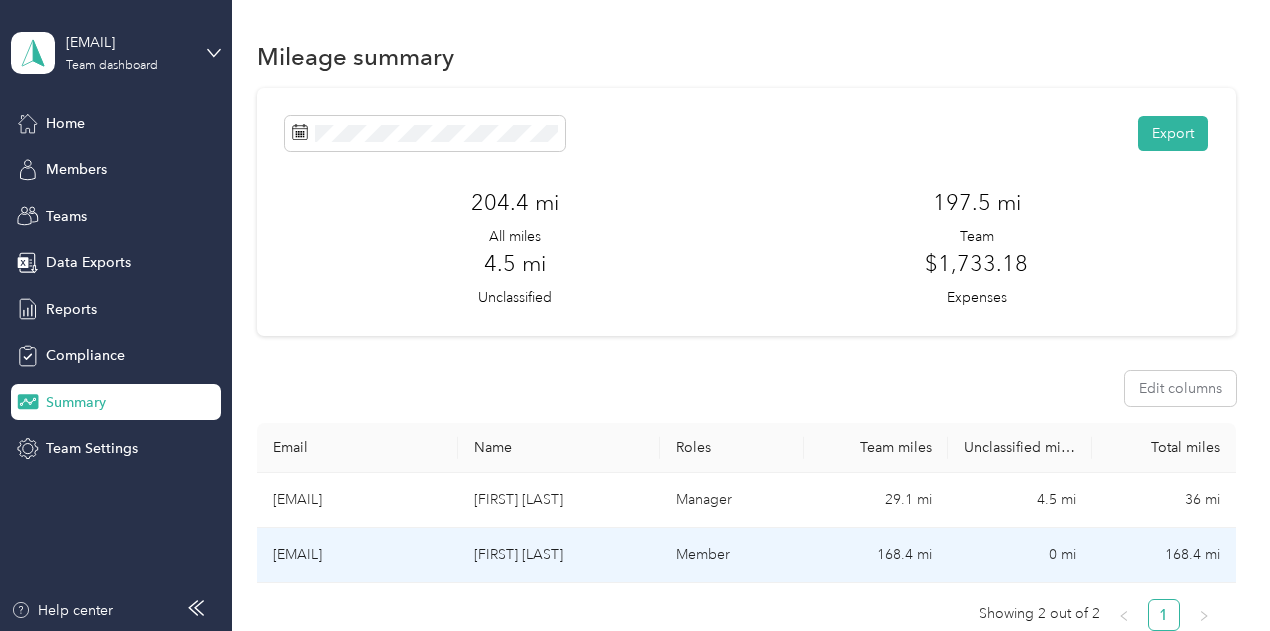 click on "[EMAIL]" at bounding box center (358, 555) 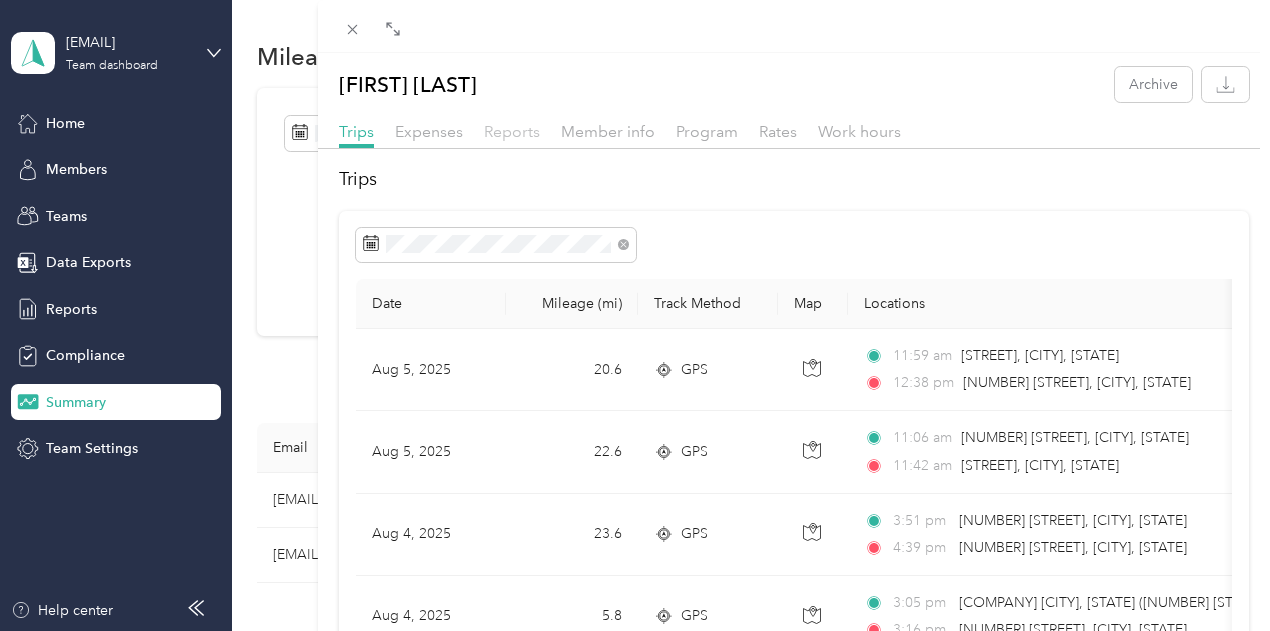 click on "Reports" at bounding box center [512, 131] 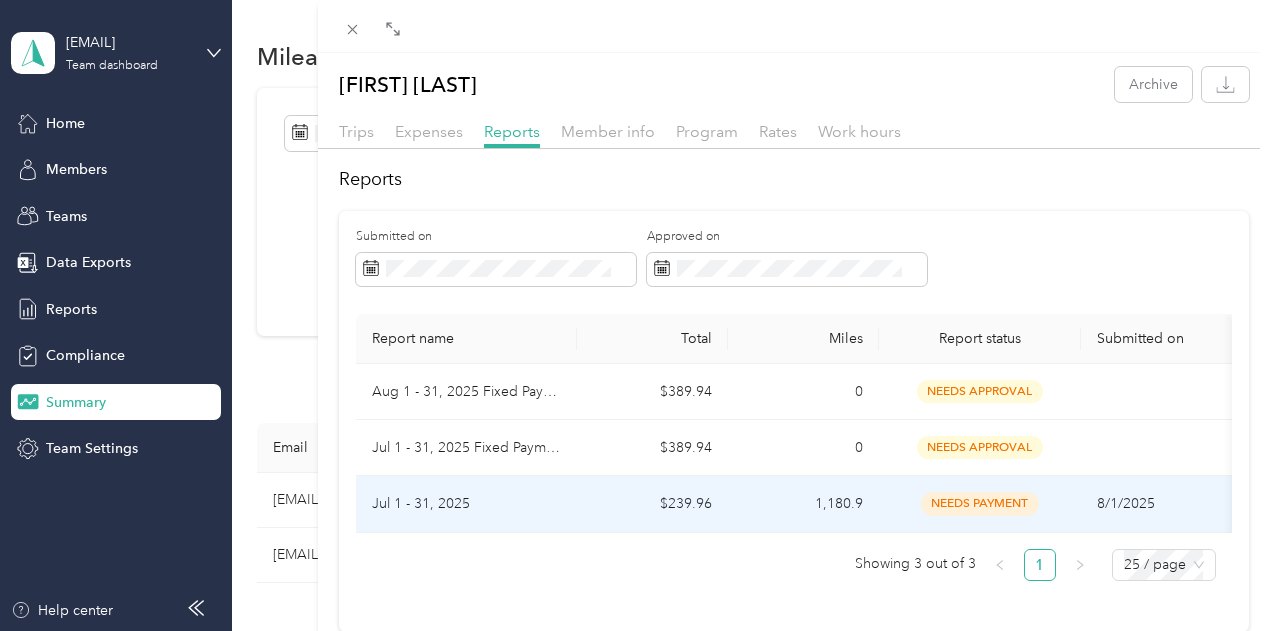 click on "Jul 1 - 31, 2025" at bounding box center (466, 504) 